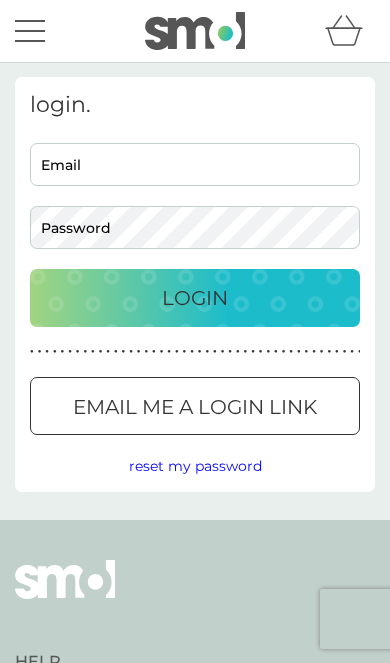 scroll, scrollTop: 0, scrollLeft: 0, axis: both 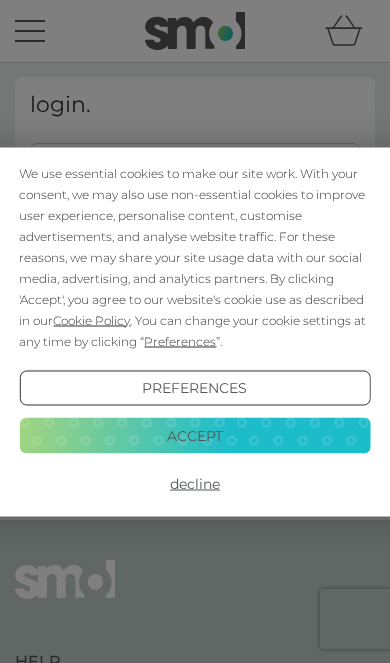 click on "Accept" at bounding box center [194, 436] 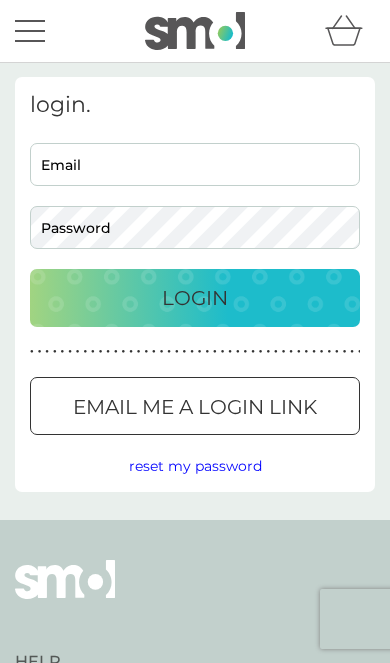 click on "Email" at bounding box center (195, 164) 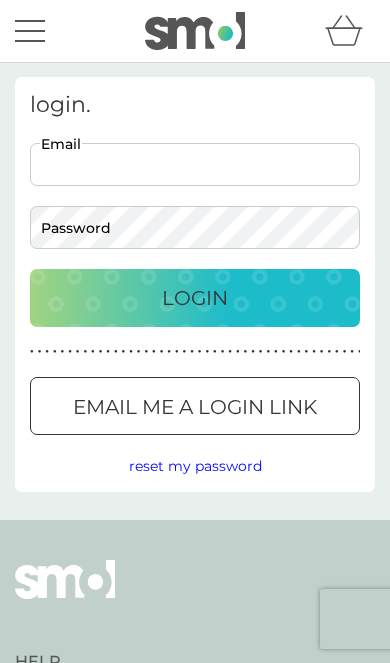 scroll, scrollTop: 0, scrollLeft: 0, axis: both 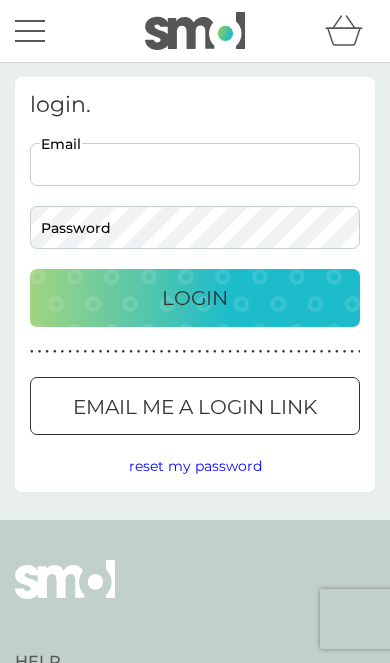 type on "de-ritis@hotmail.com" 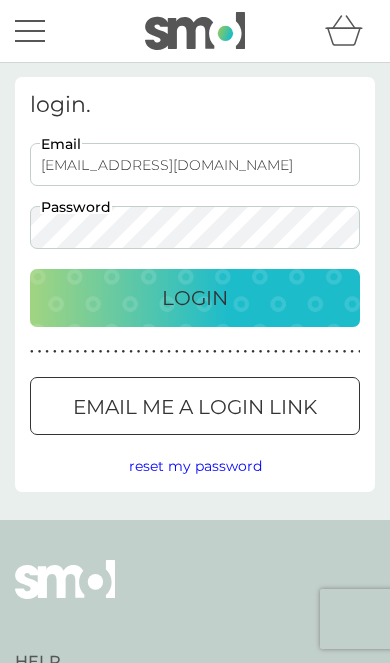 click on "Login" at bounding box center (195, 298) 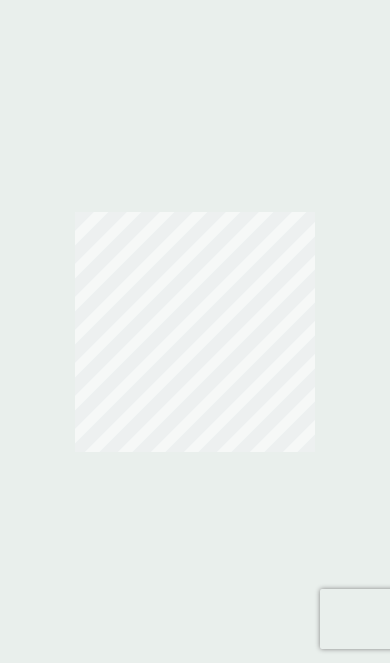 scroll, scrollTop: 0, scrollLeft: 0, axis: both 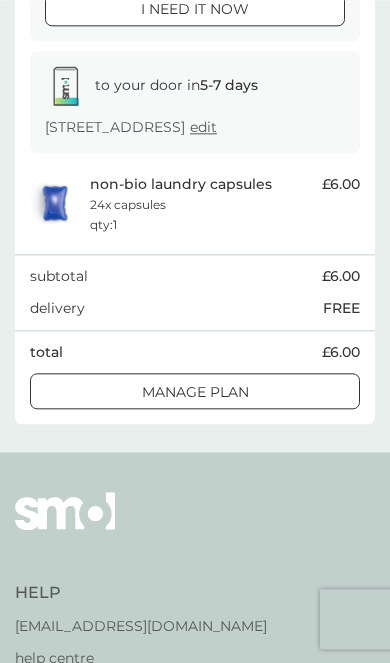 click on "Manage plan" at bounding box center [195, 392] 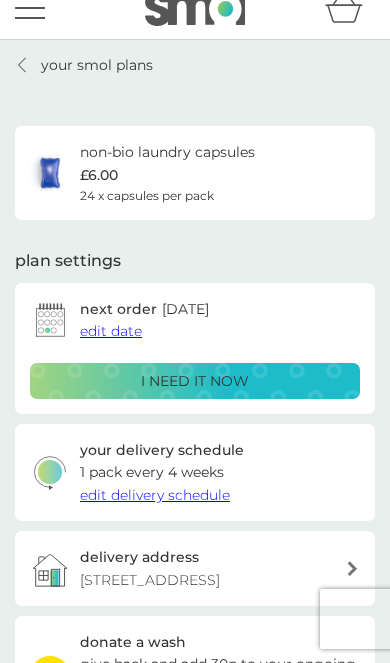 scroll, scrollTop: 0, scrollLeft: 0, axis: both 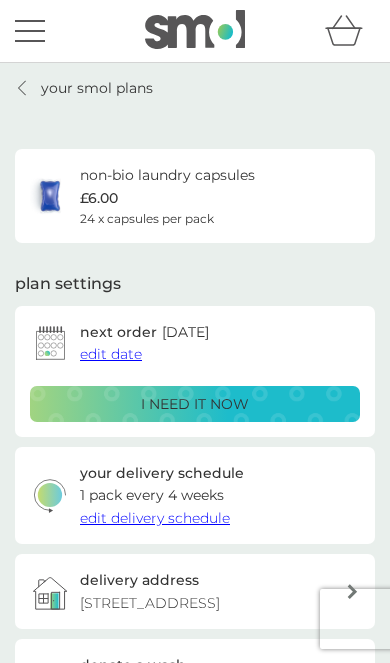 click on "your smol plans" at bounding box center (97, 88) 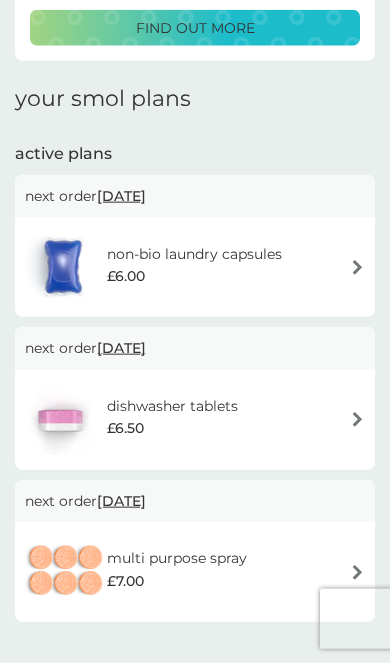 scroll, scrollTop: 202, scrollLeft: 0, axis: vertical 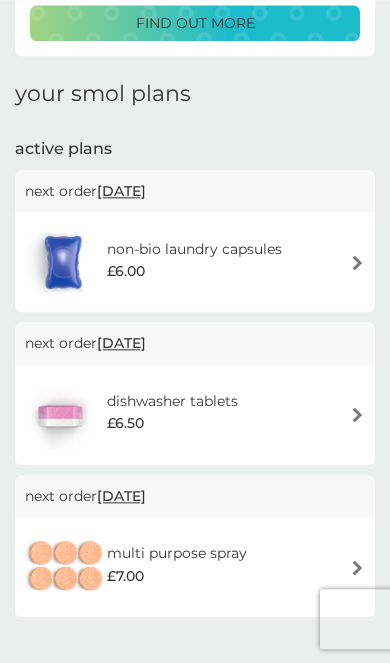 click on "multi purpose spray £7.00" at bounding box center (195, 567) 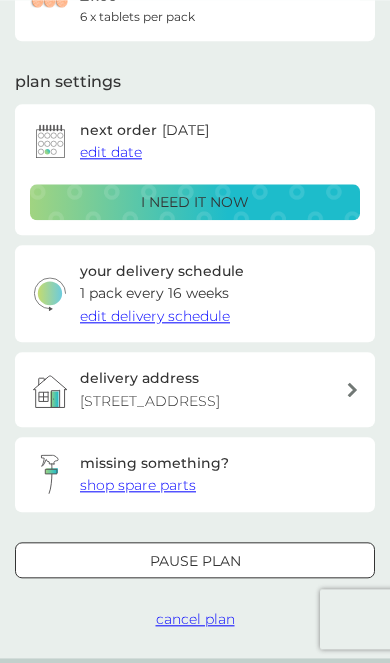 scroll, scrollTop: 33, scrollLeft: 0, axis: vertical 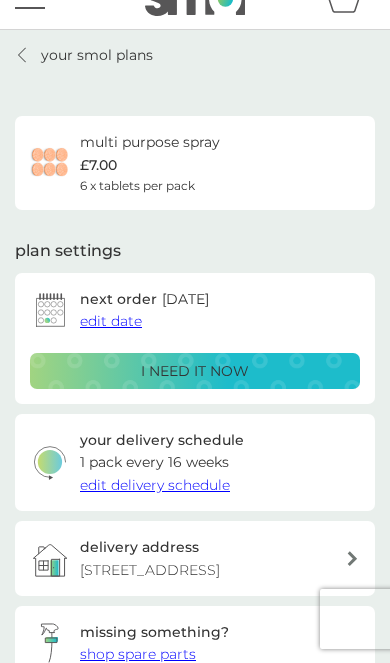 click on "i need it now" at bounding box center (195, 371) 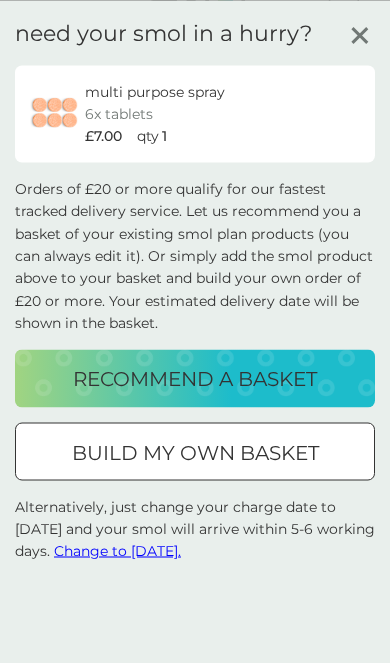click 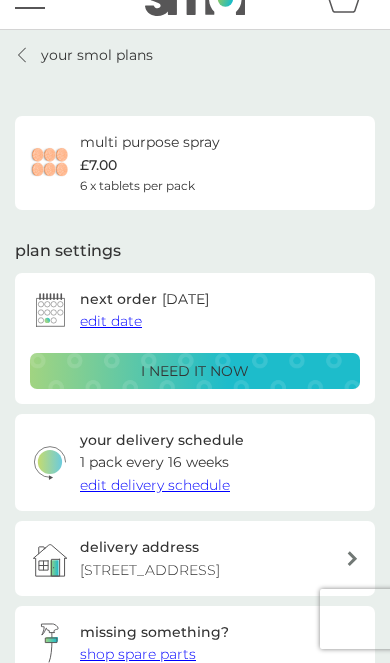 click on "edit date" at bounding box center [111, 321] 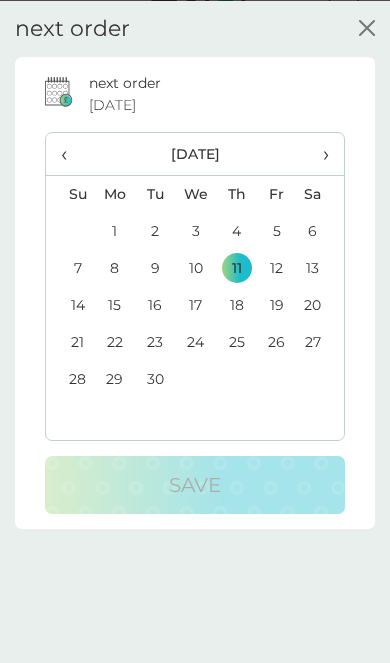 click on "‹" at bounding box center (70, 153) 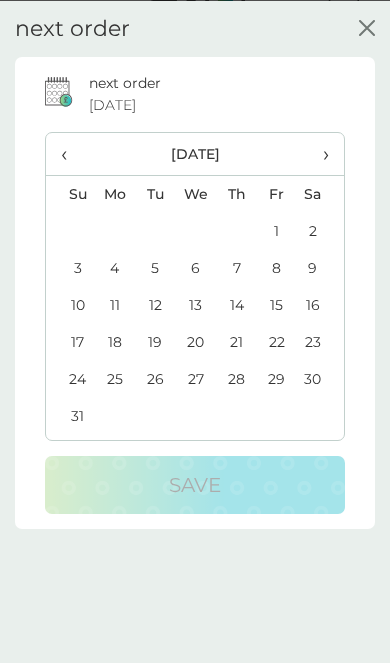 click on "‹" at bounding box center (70, 153) 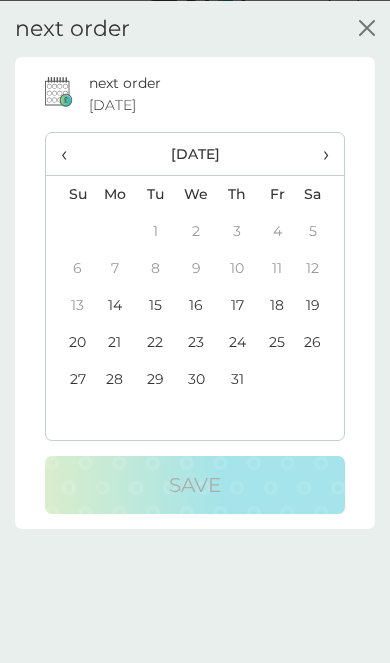 click on "‹" at bounding box center (70, 153) 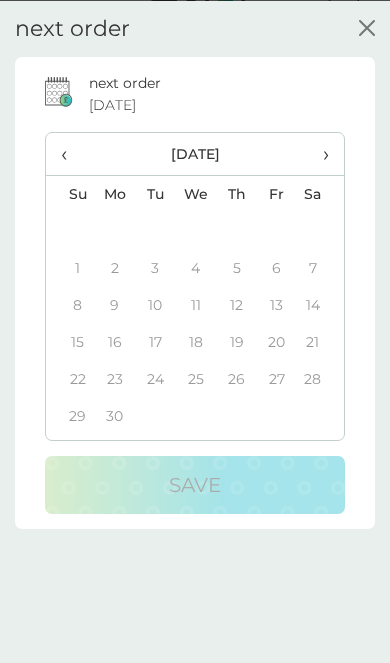 click on "›" at bounding box center [320, 153] 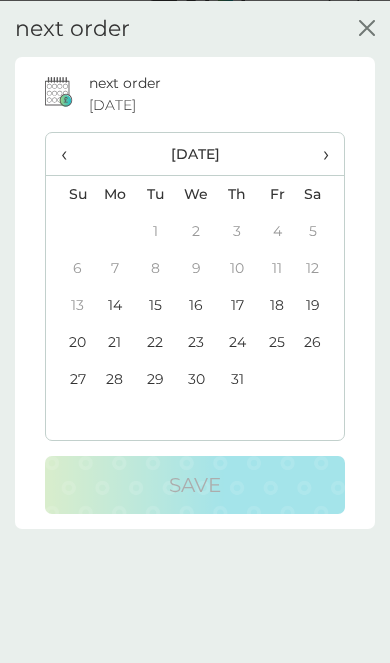 click on "21" at bounding box center (114, 341) 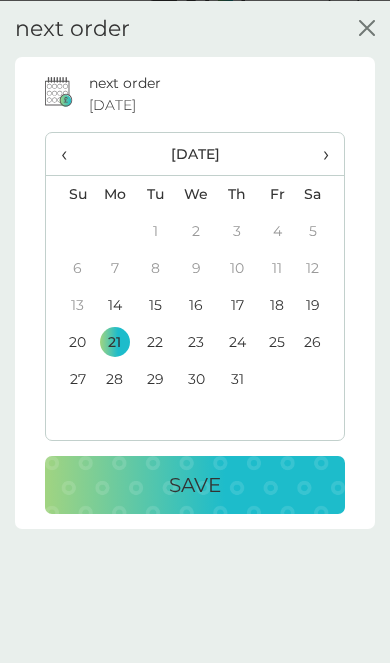 click on "Save" at bounding box center [195, 484] 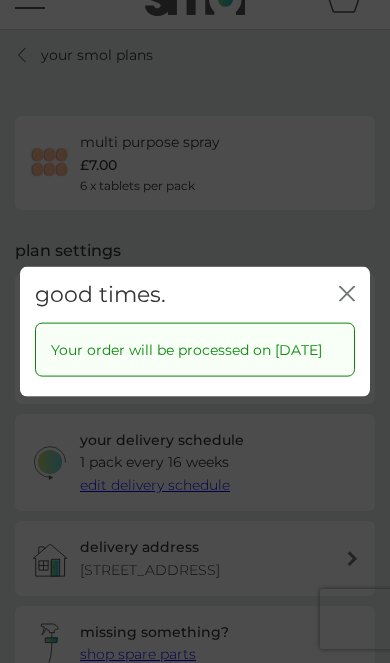 click 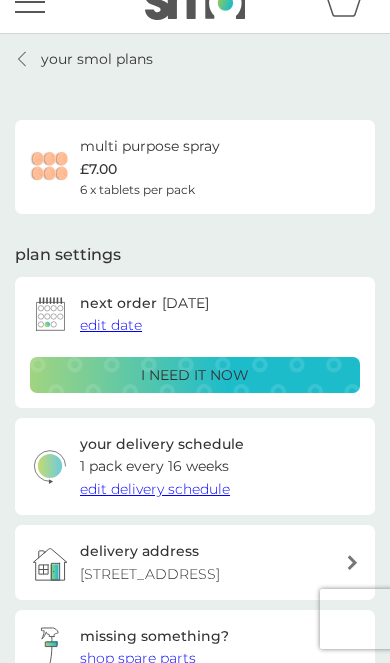 scroll, scrollTop: 28, scrollLeft: 0, axis: vertical 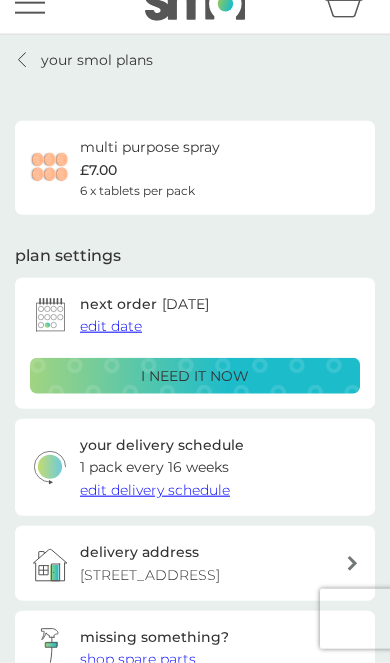 click on "your smol plans" at bounding box center [97, 60] 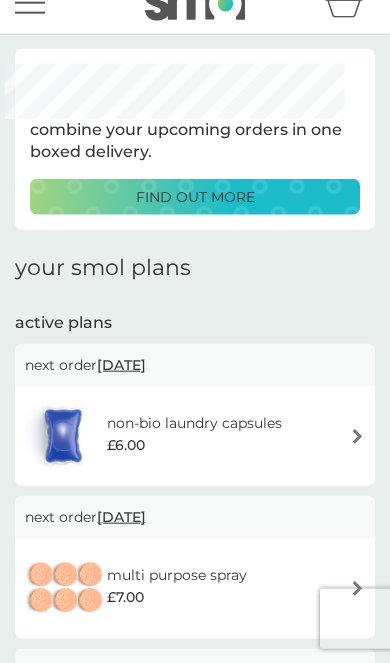 scroll, scrollTop: 0, scrollLeft: 0, axis: both 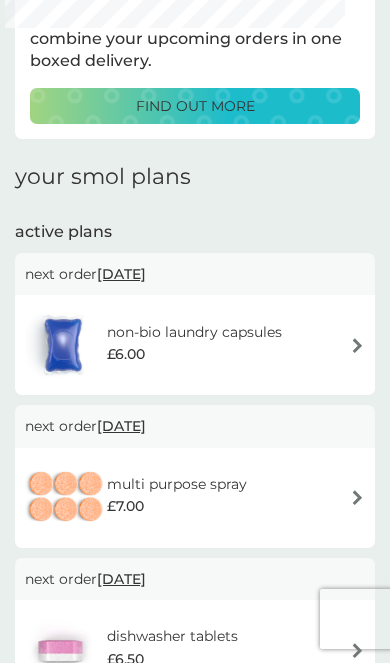 click on "non-bio laundry capsules £6.00" at bounding box center [195, 345] 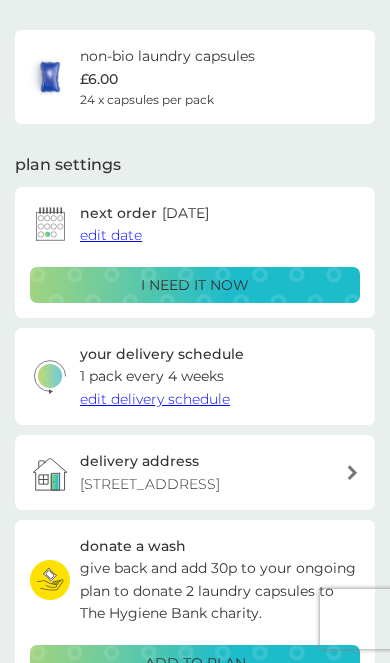 scroll, scrollTop: 33, scrollLeft: 0, axis: vertical 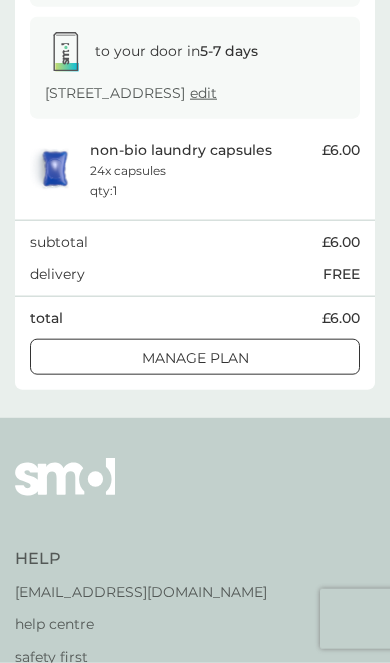 click on "Manage plan" at bounding box center [195, 358] 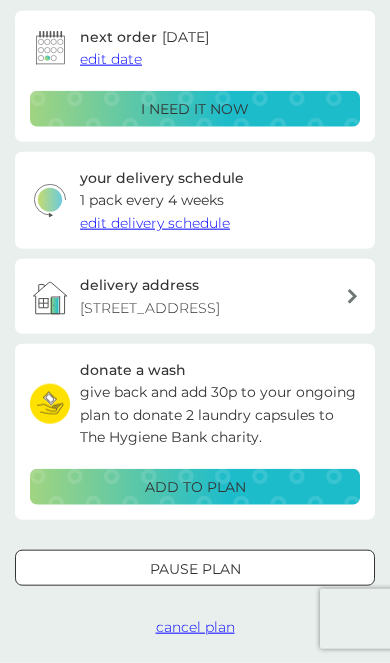 scroll, scrollTop: 33, scrollLeft: 0, axis: vertical 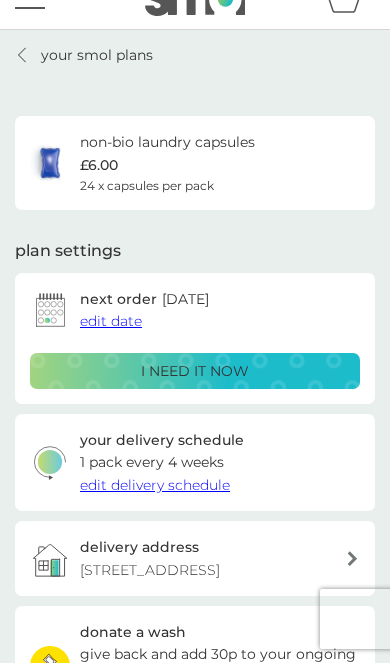 click on "your smol plans" at bounding box center [97, 55] 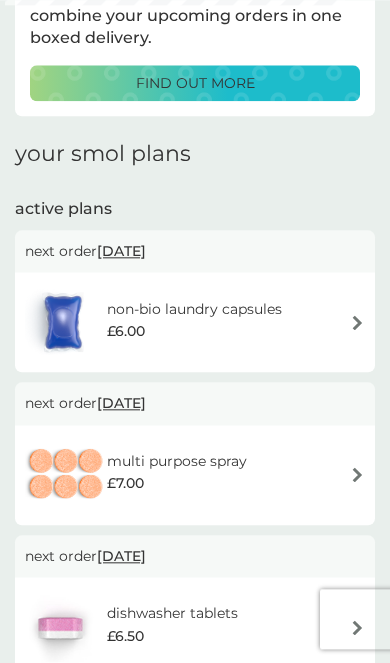 scroll, scrollTop: 175, scrollLeft: 0, axis: vertical 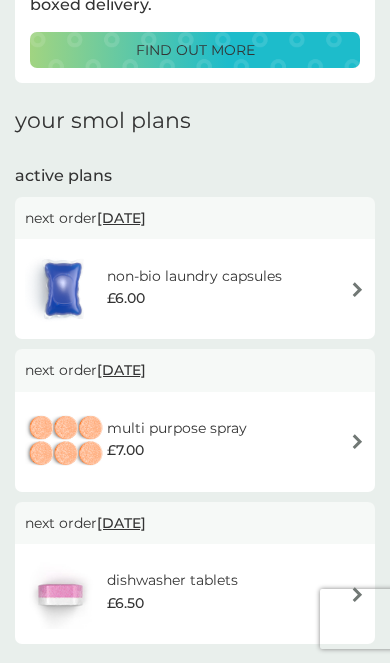 click at bounding box center [357, 594] 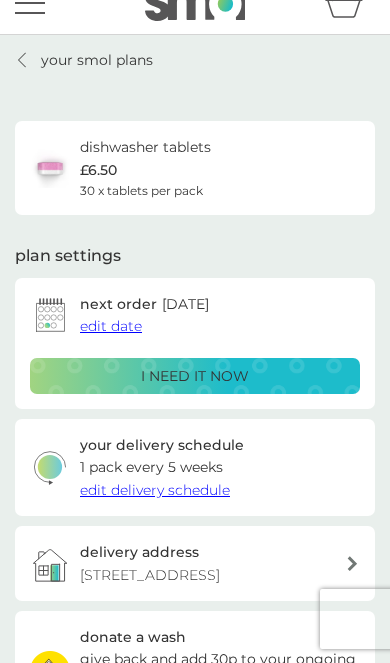 scroll, scrollTop: 28, scrollLeft: 0, axis: vertical 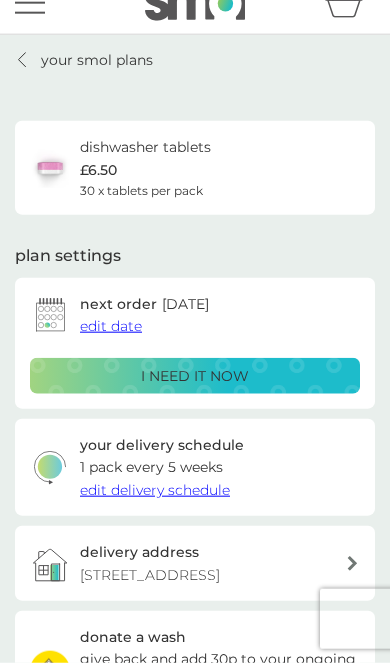 click on "edit date" at bounding box center [111, 326] 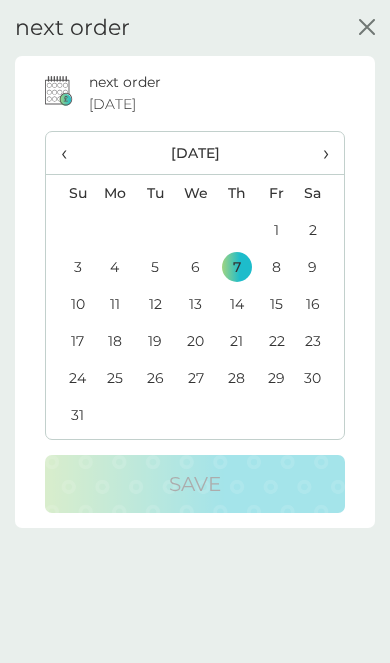 click on "›" at bounding box center [320, 153] 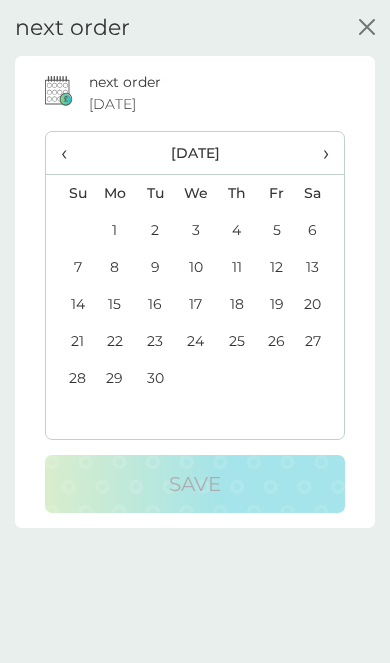 click on "1" at bounding box center (114, 230) 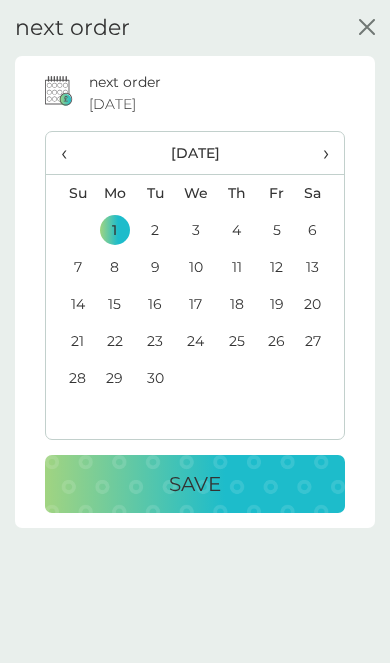 click on "Save" at bounding box center (195, 484) 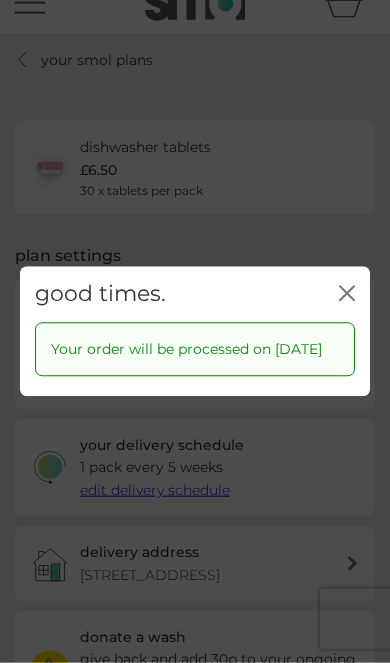 click on "close" 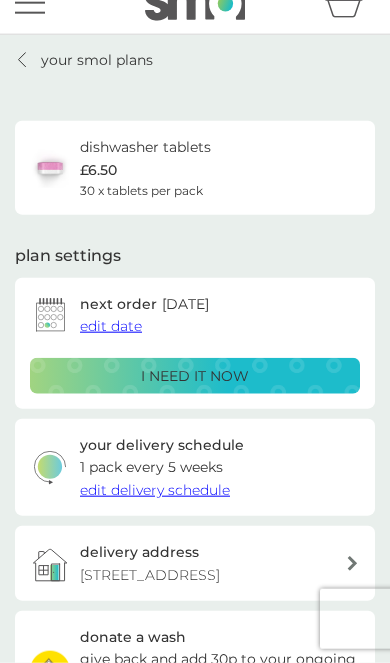 scroll, scrollTop: 0, scrollLeft: 0, axis: both 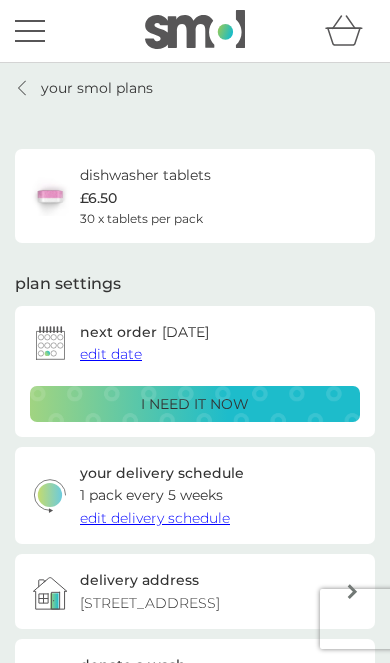 click at bounding box center (30, 31) 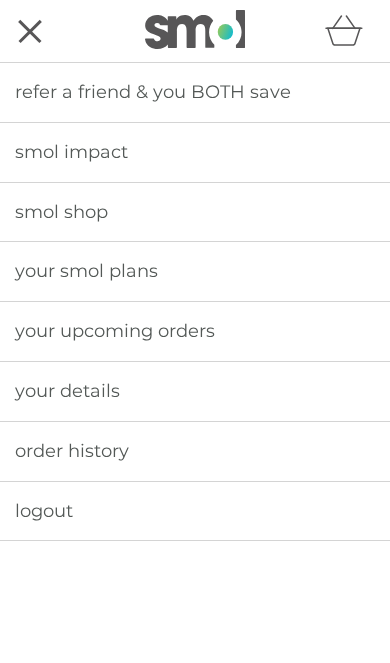 click on "smol shop" at bounding box center [195, 212] 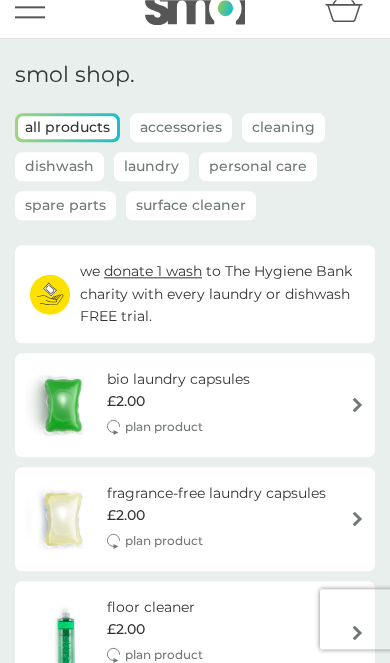 scroll, scrollTop: 0, scrollLeft: 0, axis: both 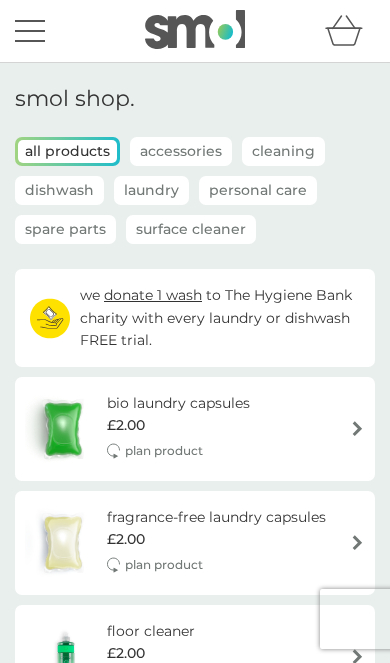 click on "Accessories" at bounding box center (181, 151) 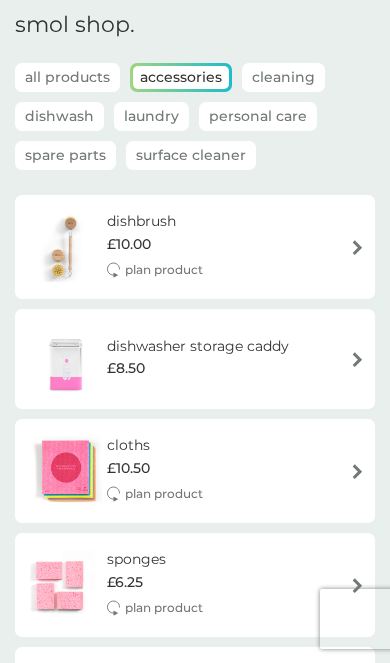 scroll, scrollTop: 0, scrollLeft: 0, axis: both 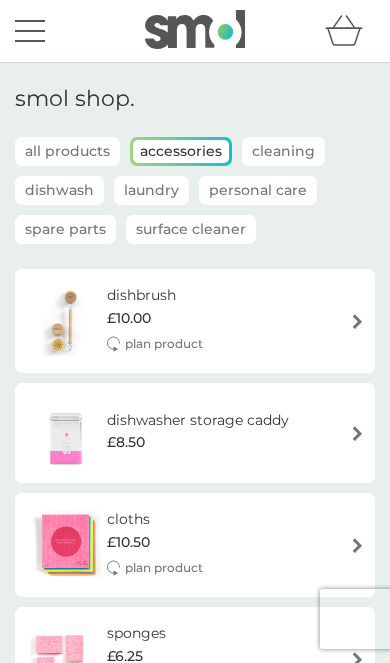 click on "Spare Parts" at bounding box center (65, 229) 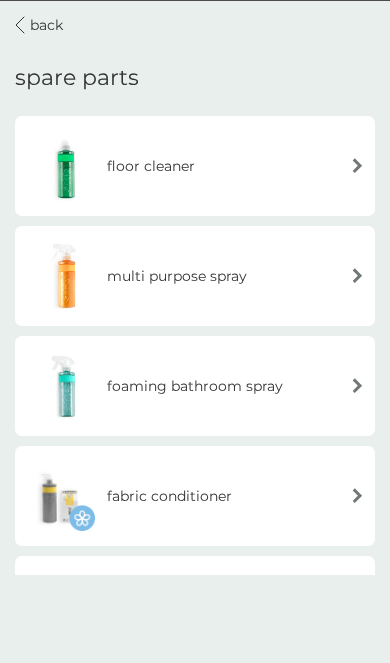 click on "multi purpose spray" at bounding box center [136, 275] 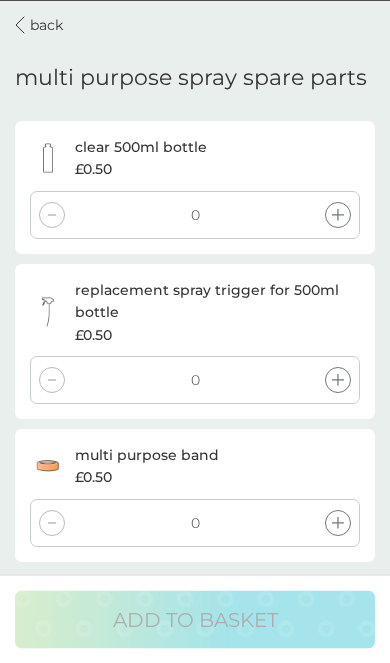 click 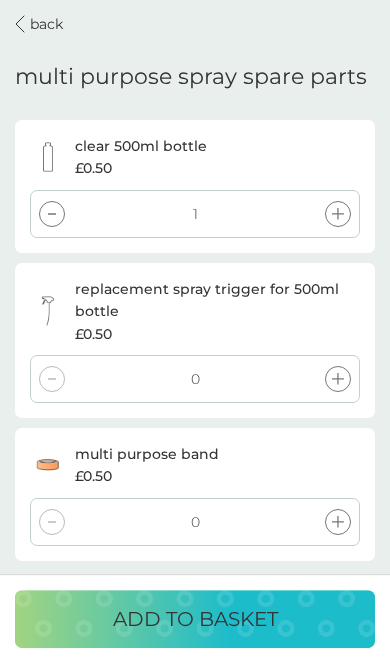 click on "ADD TO BASKET" at bounding box center (195, 619) 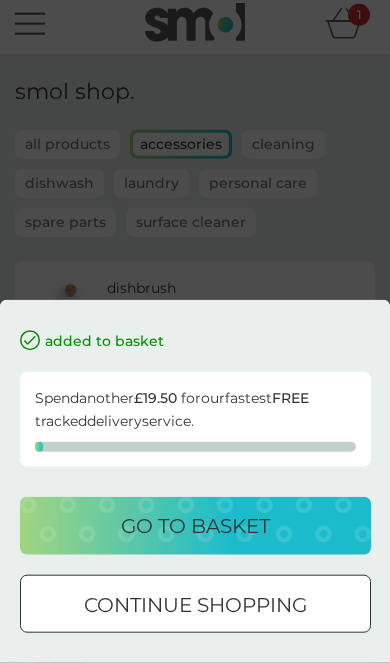 scroll, scrollTop: 0, scrollLeft: 0, axis: both 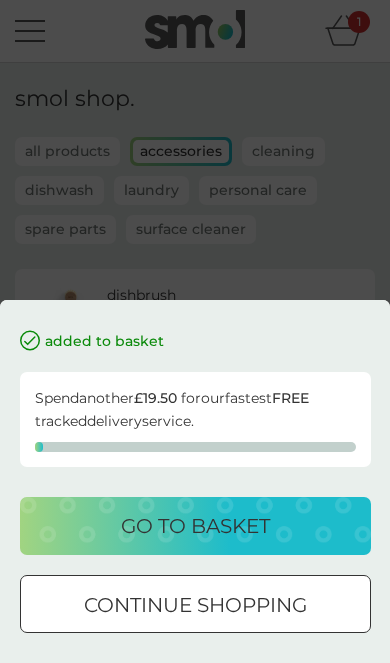 click on "added to basket Spend  another  £19.50   for  our  fastest  FREE   tracked  delivery  service.  go to basket continue shopping" at bounding box center [195, 331] 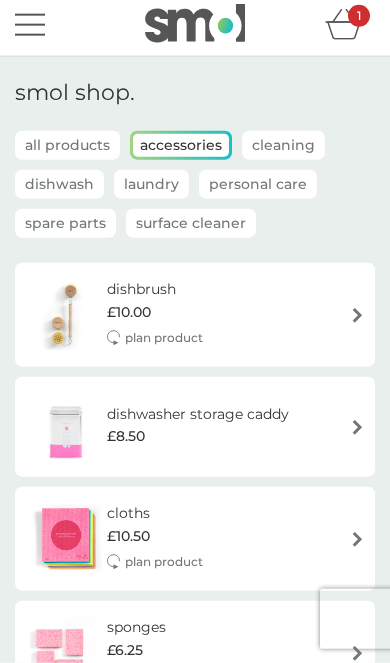 scroll, scrollTop: 0, scrollLeft: 0, axis: both 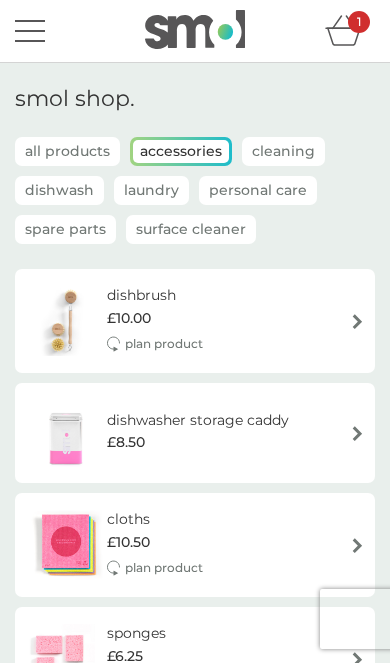 click on "all products" at bounding box center (67, 151) 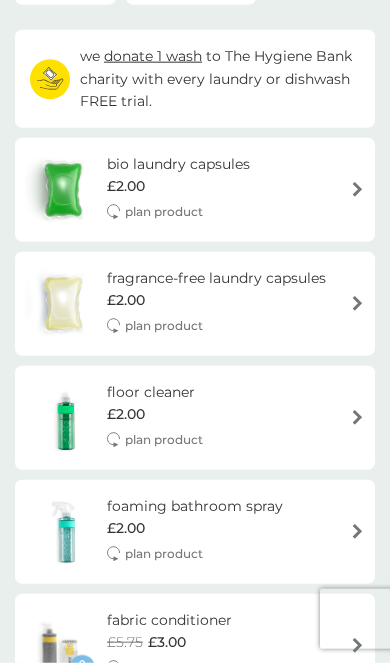 scroll, scrollTop: 257, scrollLeft: 0, axis: vertical 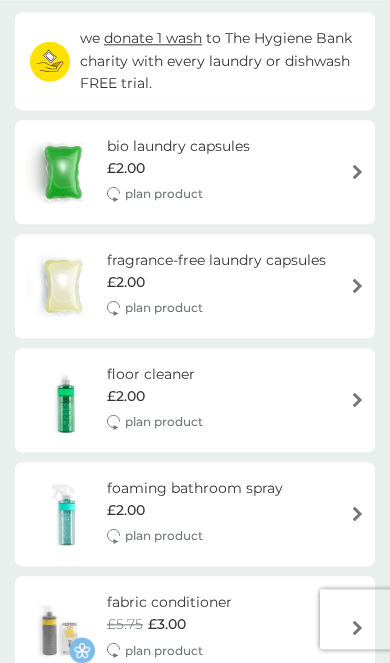 click on "floor cleaner £2.00 plan product" at bounding box center [195, 400] 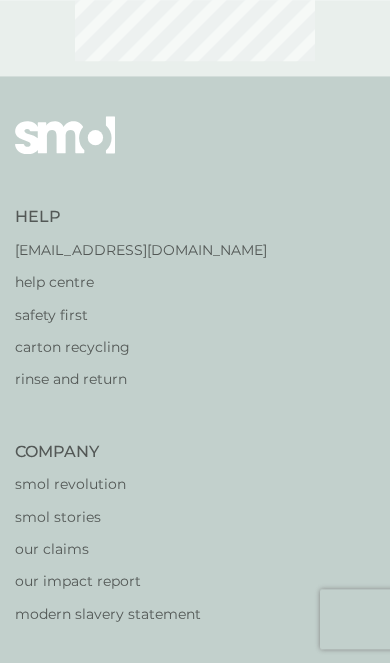 scroll, scrollTop: 33, scrollLeft: 0, axis: vertical 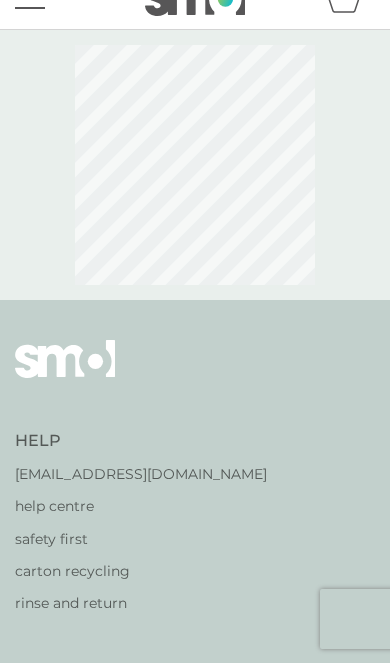 select on "84" 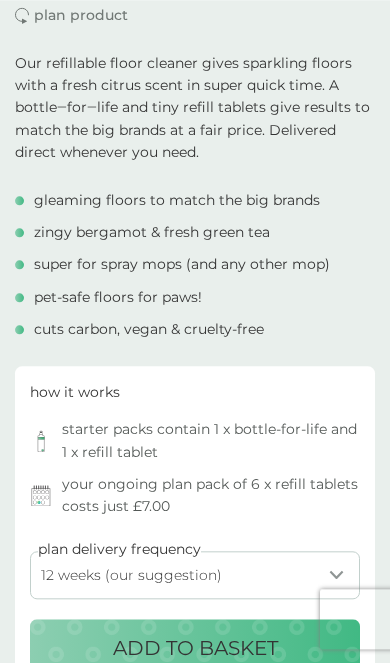 scroll, scrollTop: 542, scrollLeft: 0, axis: vertical 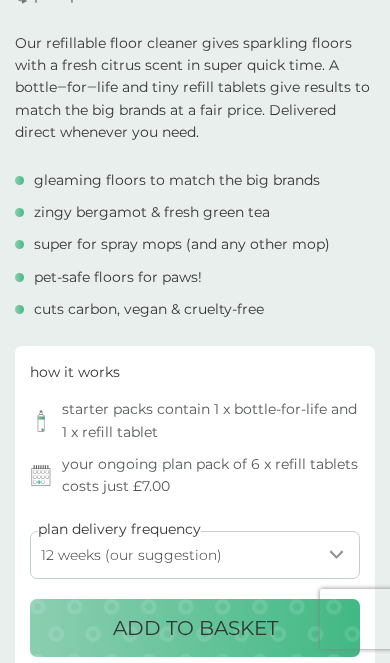 click on "ADD TO BASKET" at bounding box center [195, 628] 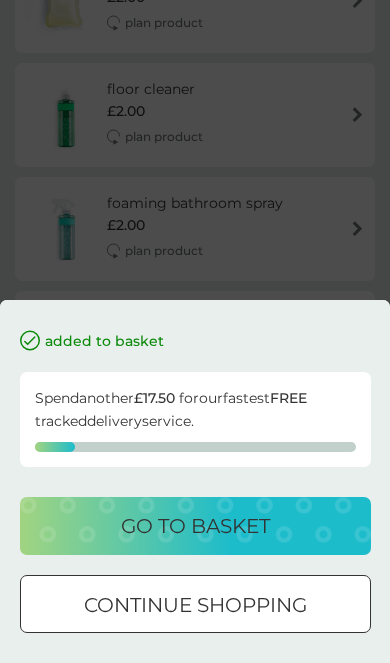 scroll, scrollTop: 33, scrollLeft: 0, axis: vertical 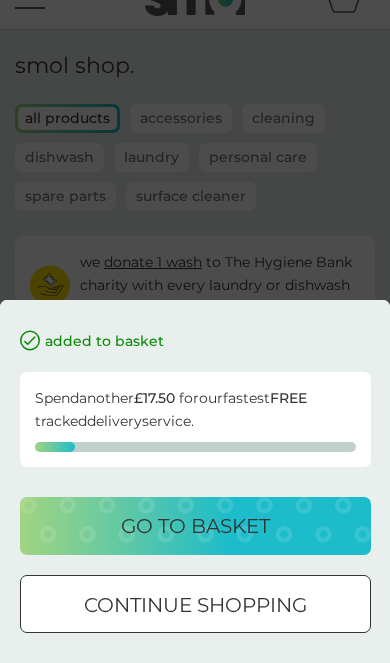 click on "continue shopping" at bounding box center [195, 605] 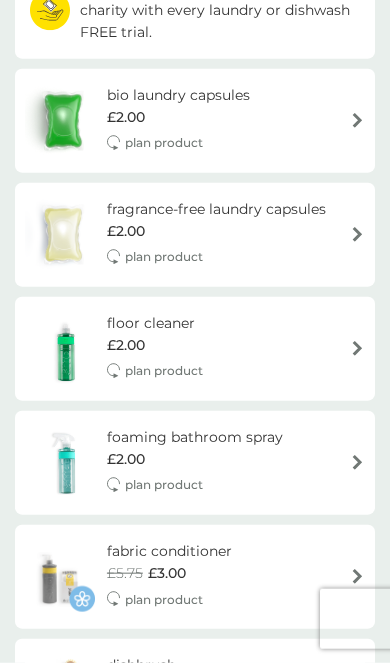 scroll, scrollTop: 310, scrollLeft: 0, axis: vertical 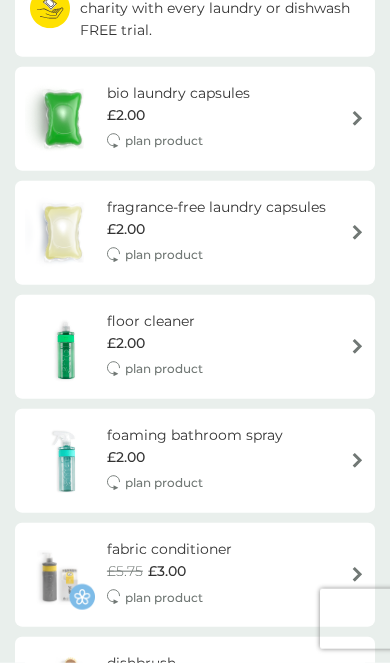 click on "£2.00" at bounding box center (195, 457) 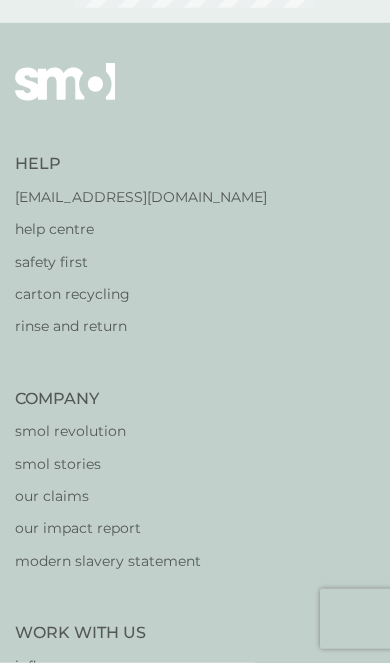 scroll, scrollTop: 33, scrollLeft: 0, axis: vertical 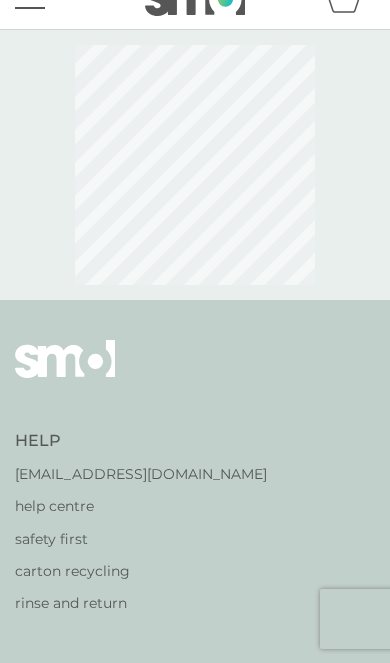 select on "182" 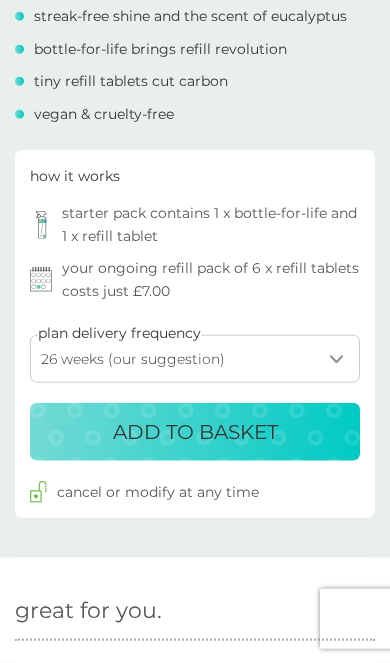 scroll, scrollTop: 807, scrollLeft: 0, axis: vertical 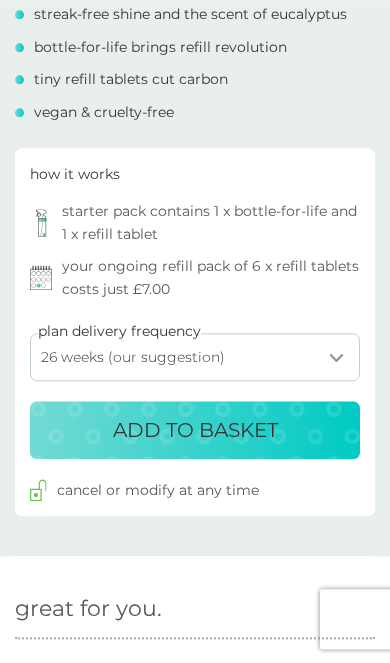 click on "ADD TO BASKET" at bounding box center (195, 430) 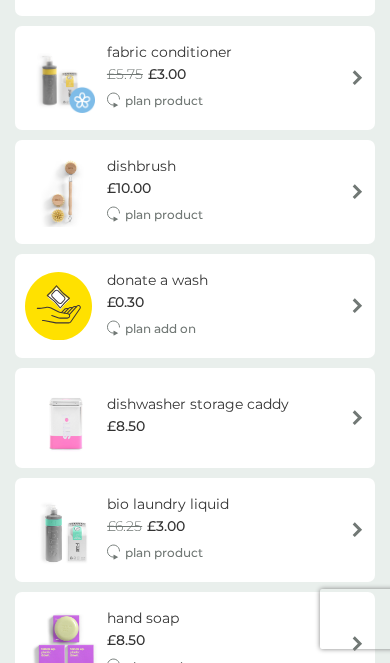 scroll, scrollTop: 33, scrollLeft: 0, axis: vertical 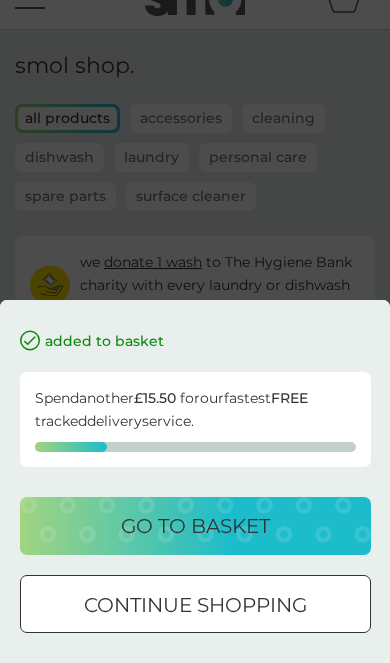 click on "continue shopping" at bounding box center (195, 605) 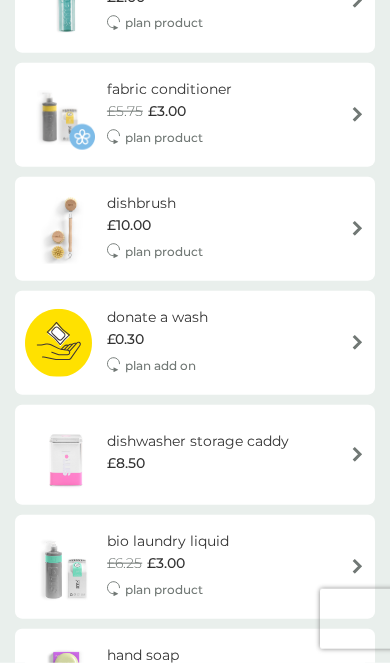 scroll, scrollTop: 772, scrollLeft: 0, axis: vertical 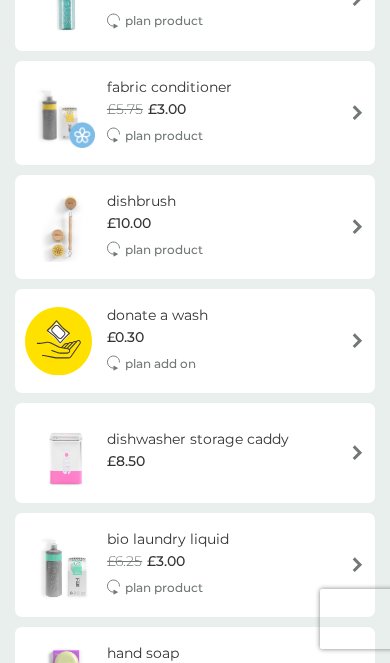 click on "dishwasher storage caddy" at bounding box center [198, 439] 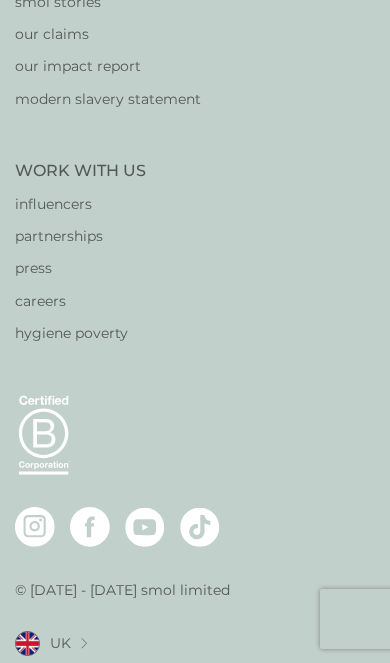 scroll, scrollTop: 33, scrollLeft: 0, axis: vertical 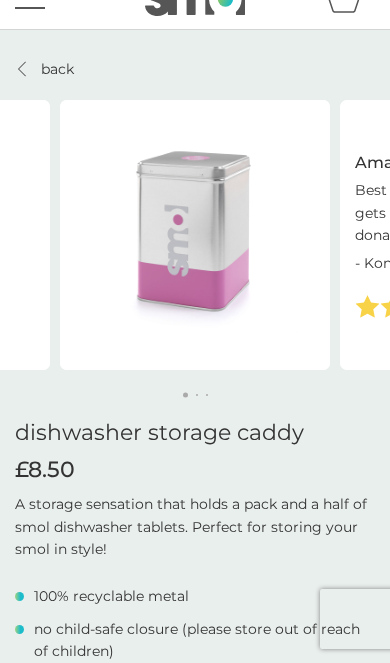 click at bounding box center (23, 69) 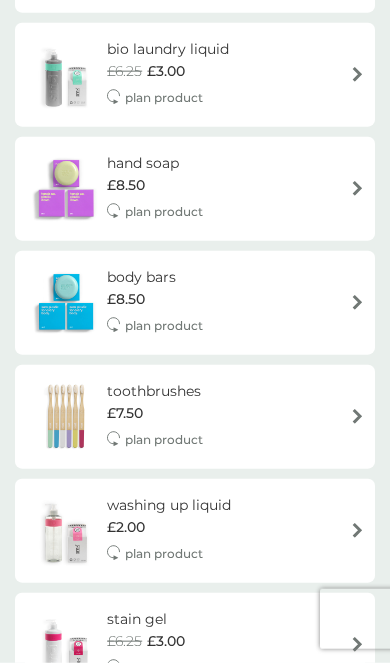 scroll, scrollTop: 1268, scrollLeft: 0, axis: vertical 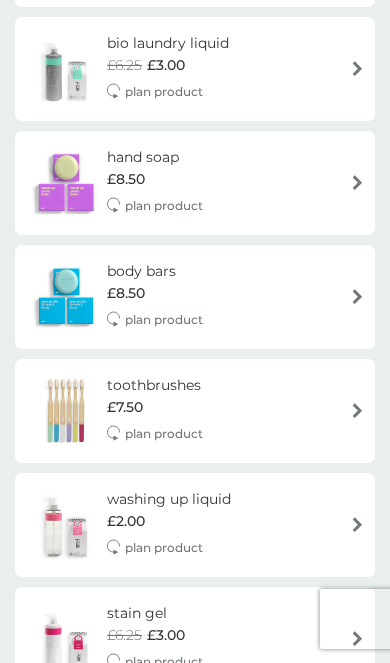 click on "washing up liquid £2.00 plan product" at bounding box center [195, 525] 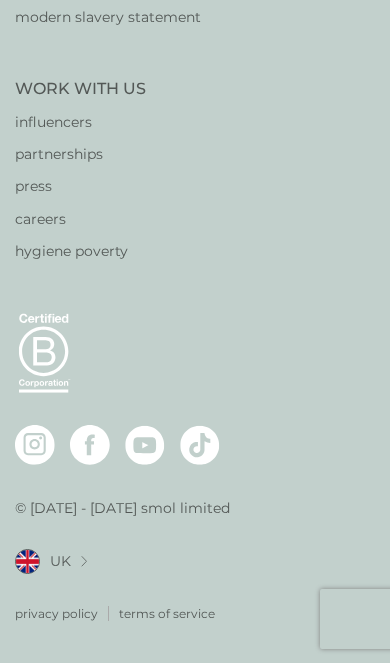 scroll, scrollTop: 33, scrollLeft: 0, axis: vertical 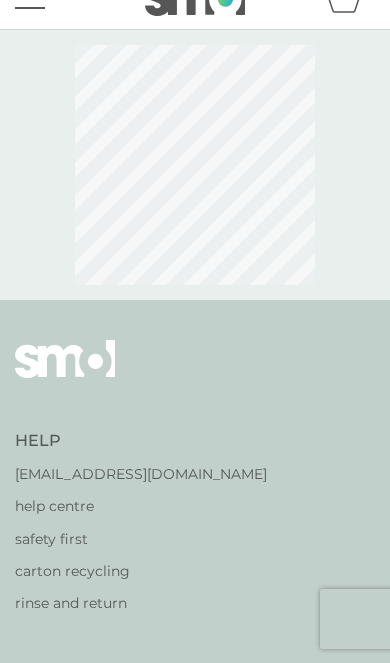 select on "112" 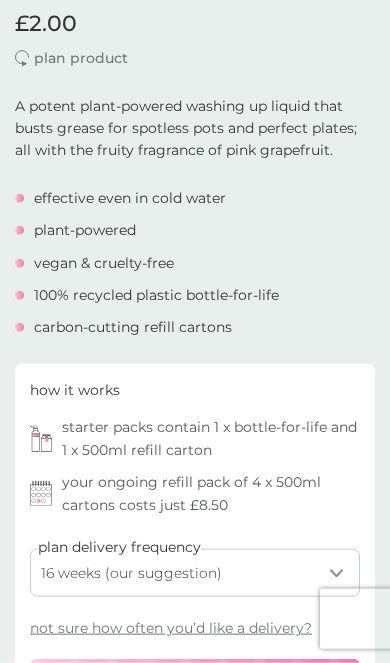 scroll, scrollTop: 486, scrollLeft: 0, axis: vertical 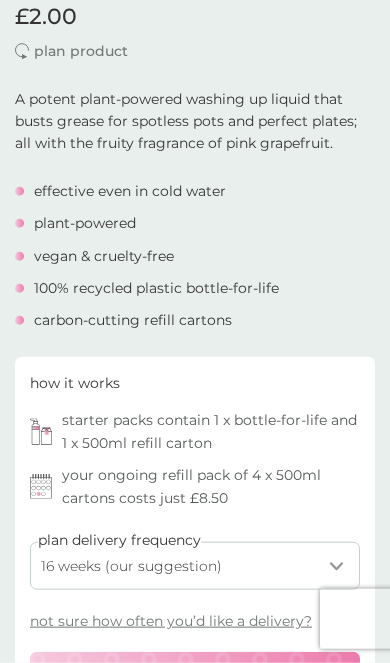 click on "ADD TO BASKET" at bounding box center [195, 681] 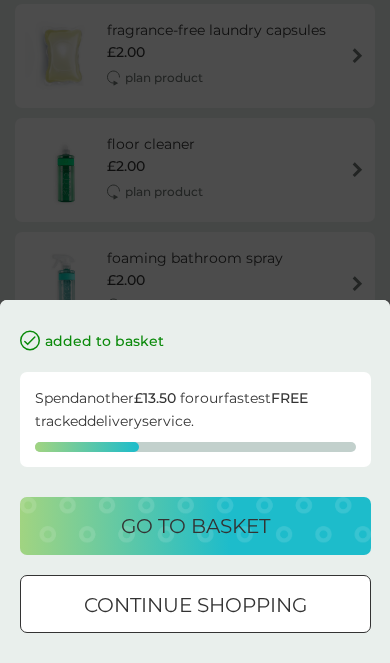 scroll, scrollTop: 33, scrollLeft: 0, axis: vertical 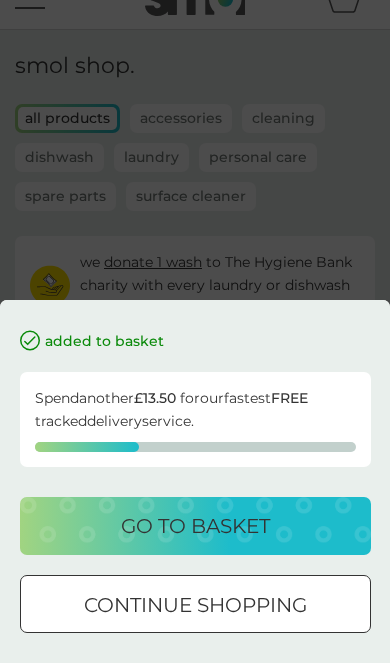 click on "continue shopping" at bounding box center [195, 604] 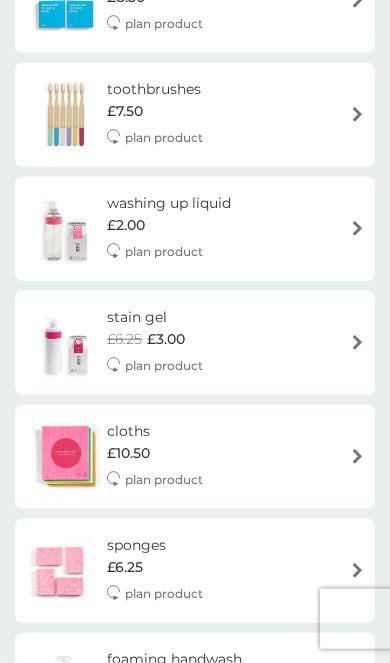 scroll, scrollTop: 1569, scrollLeft: 0, axis: vertical 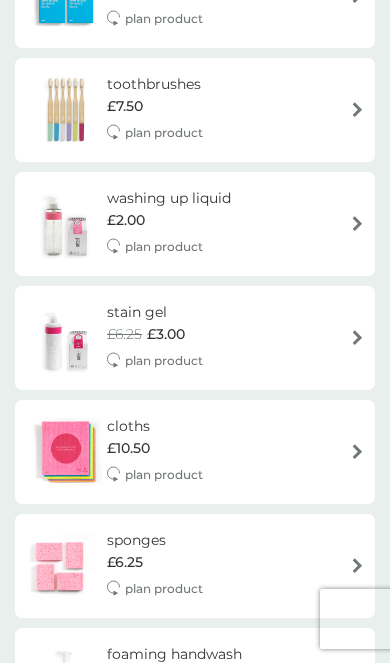 click on "sponges £6.25 plan product" at bounding box center [195, 566] 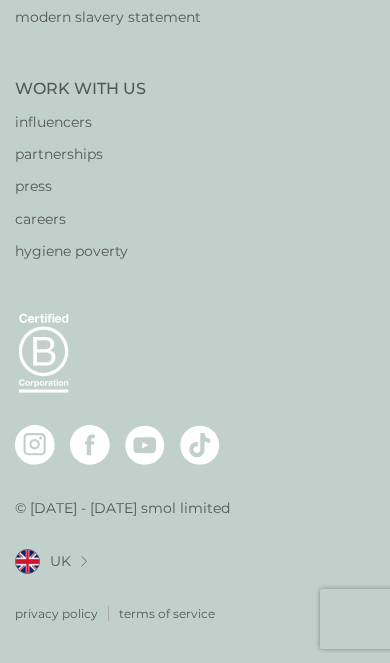 scroll, scrollTop: 33, scrollLeft: 0, axis: vertical 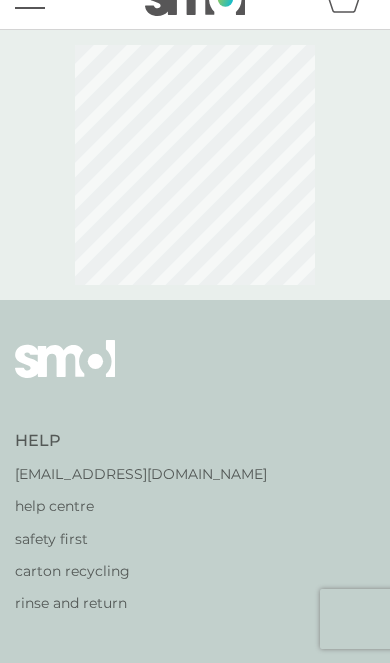 select on "63" 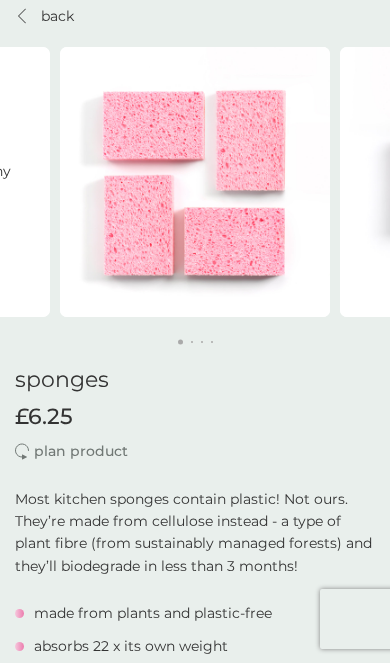 scroll, scrollTop: 0, scrollLeft: 0, axis: both 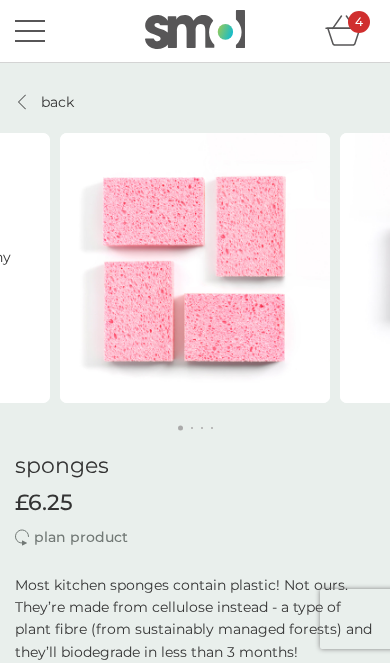 click at bounding box center [23, 102] 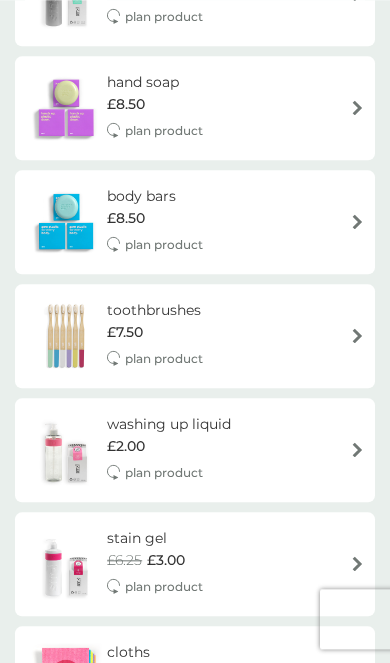 scroll, scrollTop: 1331, scrollLeft: 0, axis: vertical 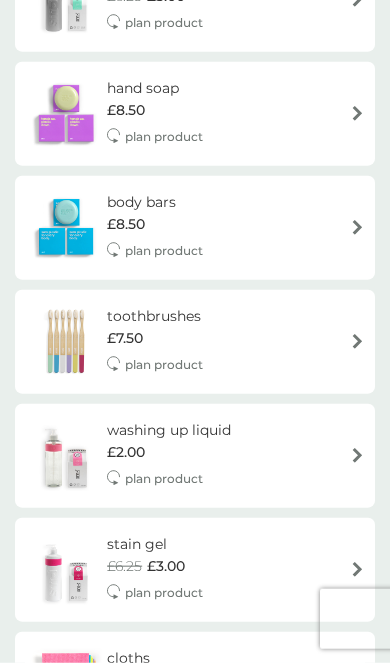 click on "stain gel £6.25 £3.00 plan product" at bounding box center (195, 570) 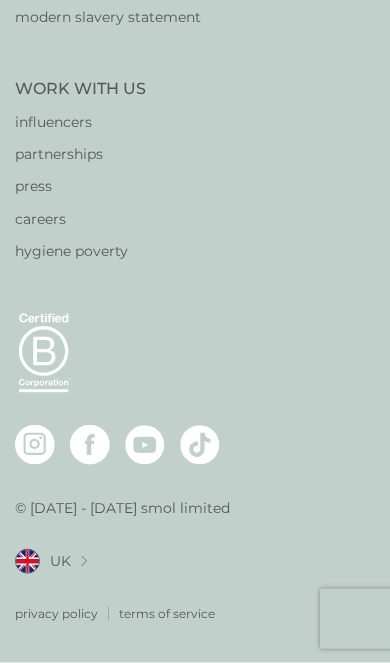 scroll, scrollTop: 33, scrollLeft: 0, axis: vertical 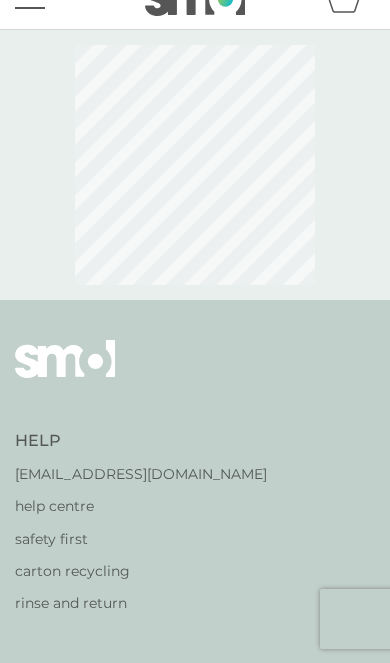 select on "182" 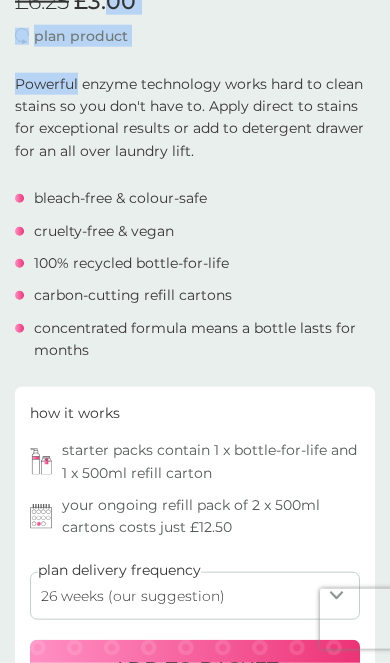 scroll, scrollTop: 502, scrollLeft: 0, axis: vertical 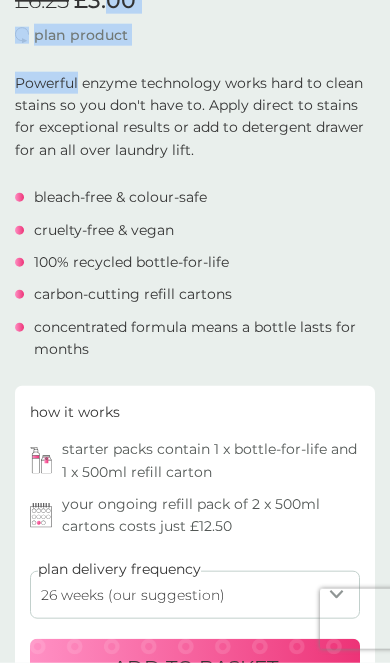click on "ADD TO BASKET" at bounding box center (195, 668) 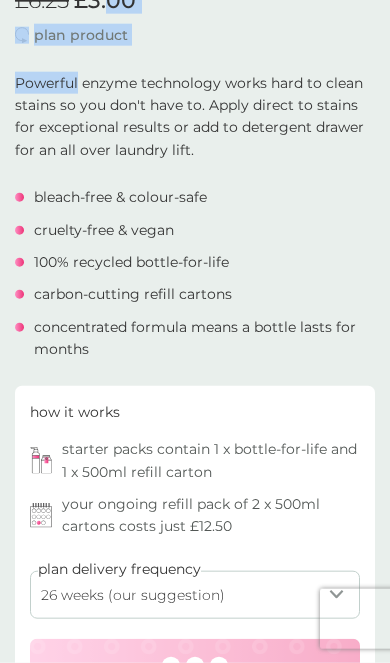 scroll, scrollTop: 503, scrollLeft: 0, axis: vertical 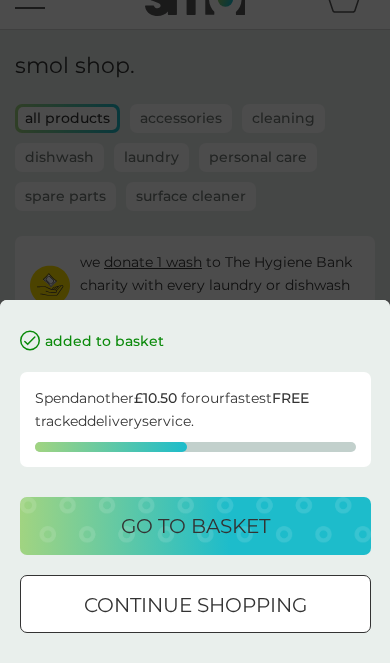 click on "continue shopping" at bounding box center [195, 605] 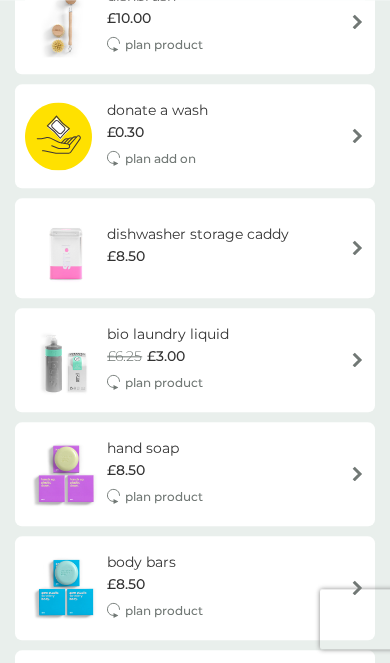 click on "£8.50" at bounding box center [198, 256] 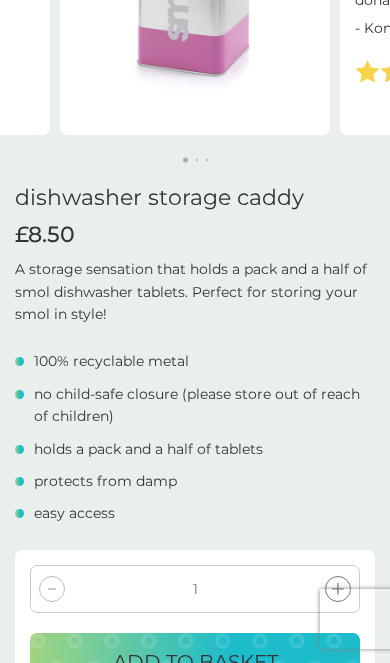 scroll, scrollTop: 268, scrollLeft: 0, axis: vertical 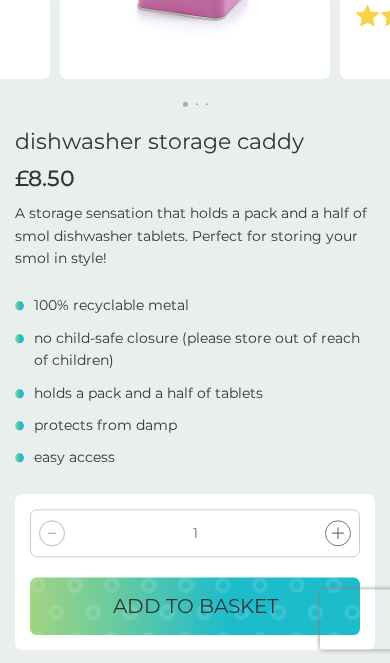 click on "ADD TO BASKET" at bounding box center (195, 606) 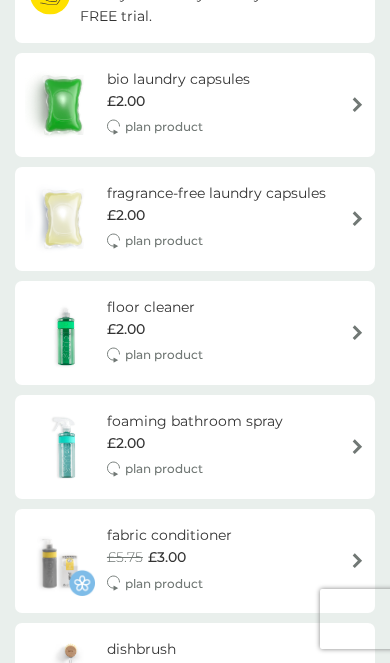 scroll, scrollTop: 33, scrollLeft: 0, axis: vertical 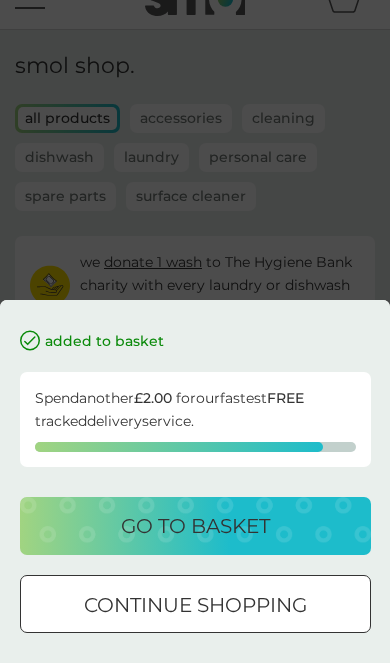click on "continue shopping" at bounding box center (195, 605) 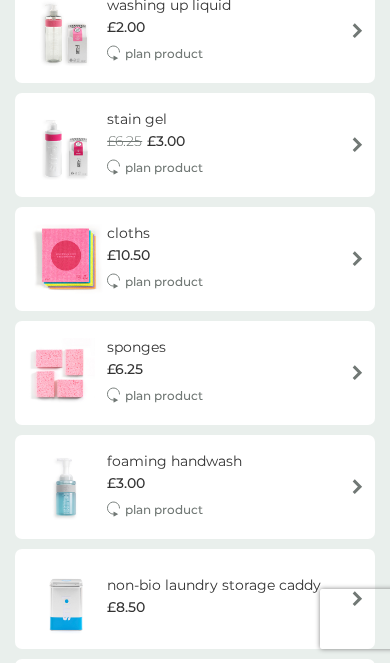 scroll, scrollTop: 1761, scrollLeft: 0, axis: vertical 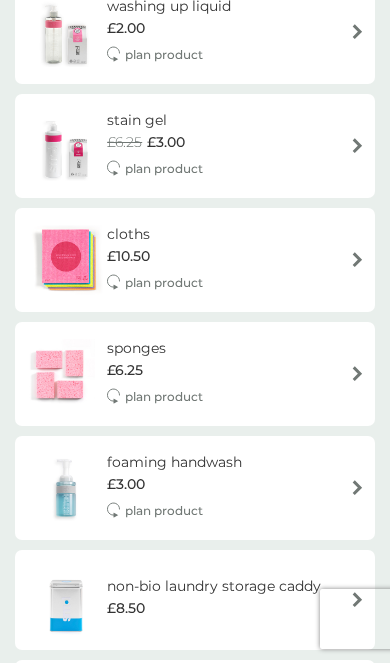 click on "foaming handwash £3.00 plan product" at bounding box center (184, 488) 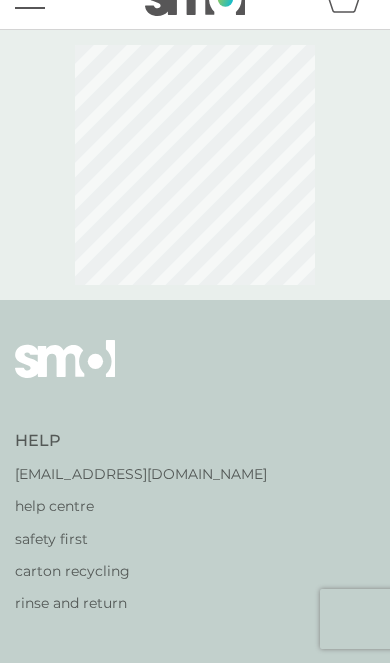 select on "119" 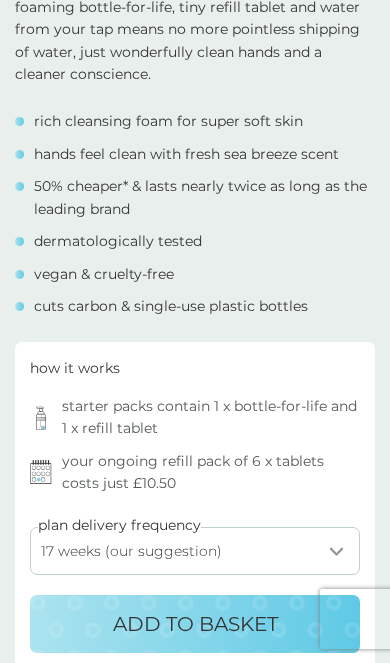 scroll, scrollTop: 712, scrollLeft: 0, axis: vertical 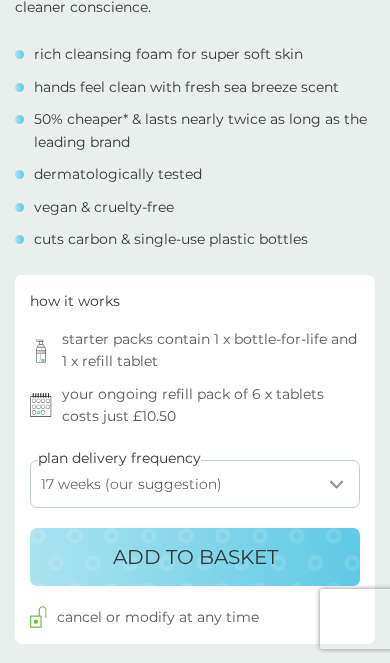 click on "ADD TO BASKET" at bounding box center (195, 557) 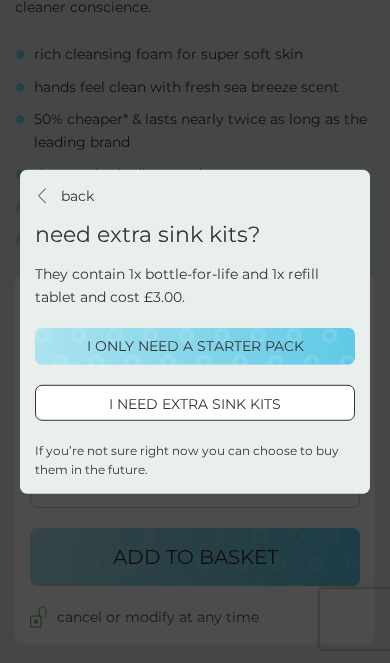 click on "I ONLY NEED A STARTER PACK" at bounding box center [195, 346] 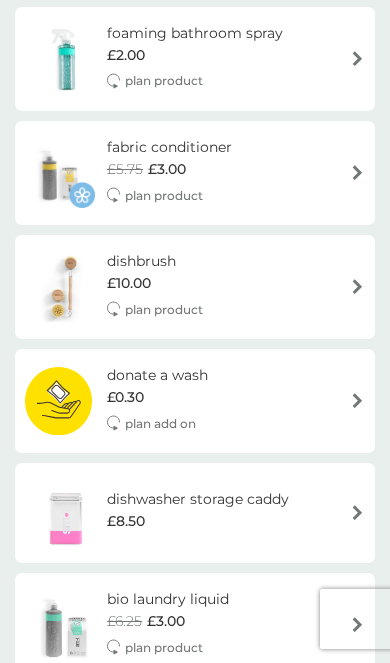 scroll, scrollTop: 33, scrollLeft: 0, axis: vertical 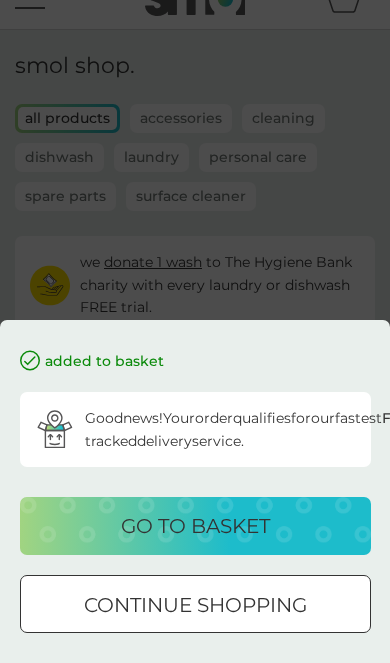 click on "go to basket" at bounding box center [195, 526] 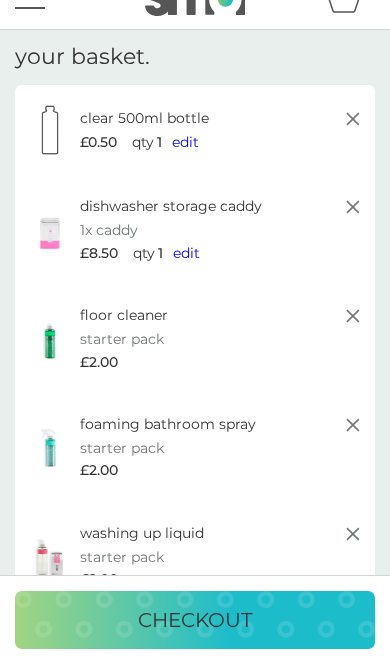 scroll, scrollTop: 0, scrollLeft: 0, axis: both 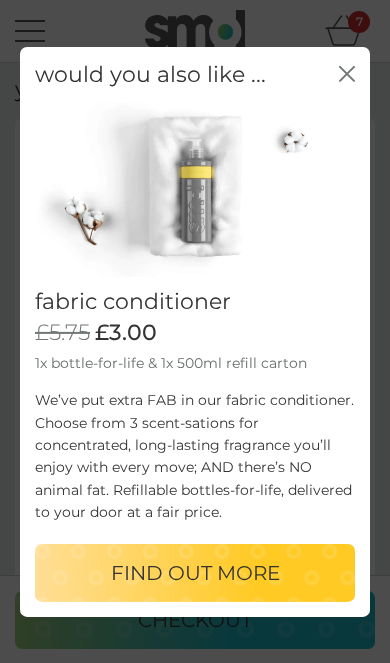 click at bounding box center [195, 190] 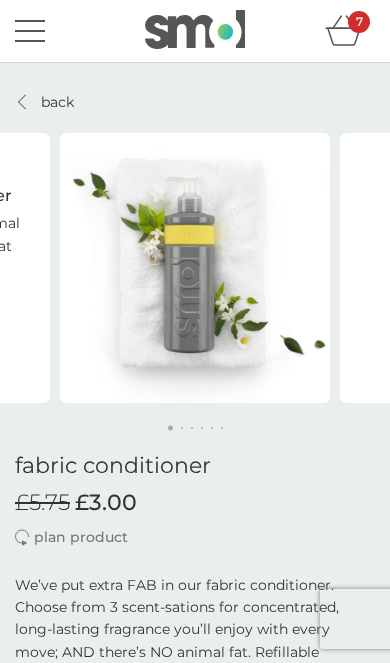 click 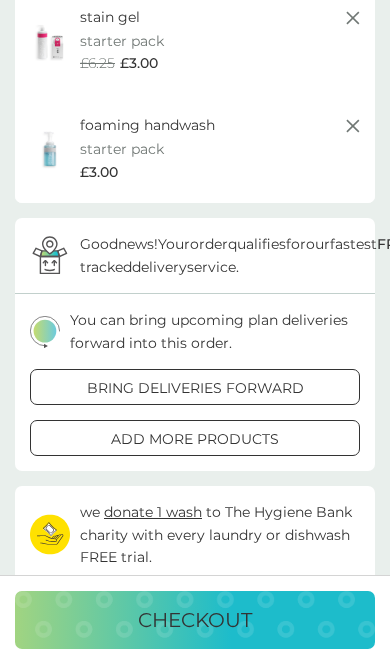 scroll, scrollTop: 662, scrollLeft: 0, axis: vertical 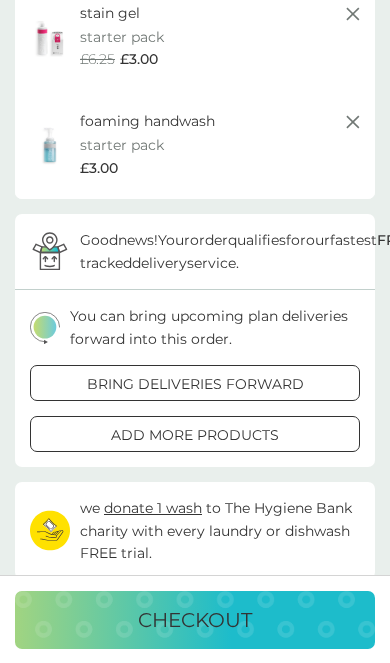 click on "checkout" at bounding box center [195, 620] 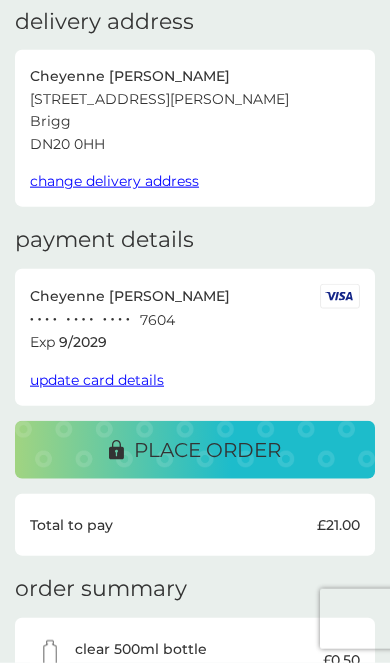 scroll, scrollTop: 0, scrollLeft: 0, axis: both 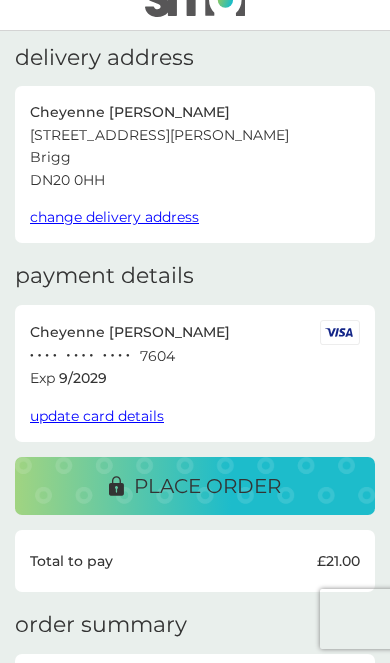 click on "place order" at bounding box center [195, 486] 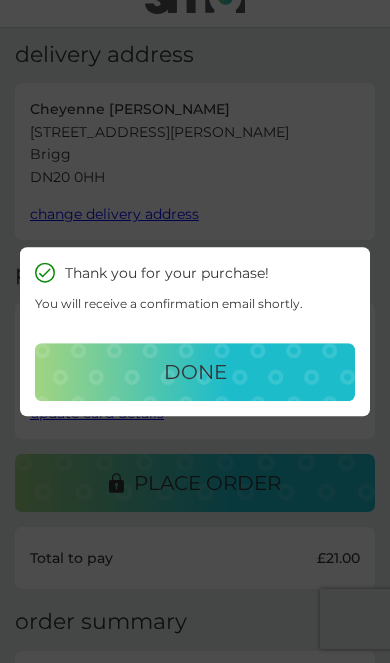 click on "done" at bounding box center [195, 372] 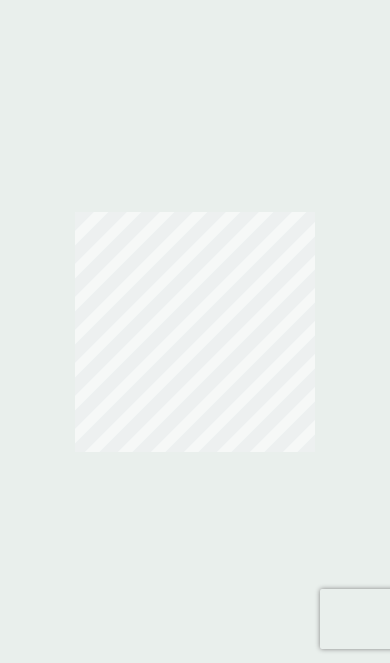 scroll, scrollTop: 0, scrollLeft: 0, axis: both 